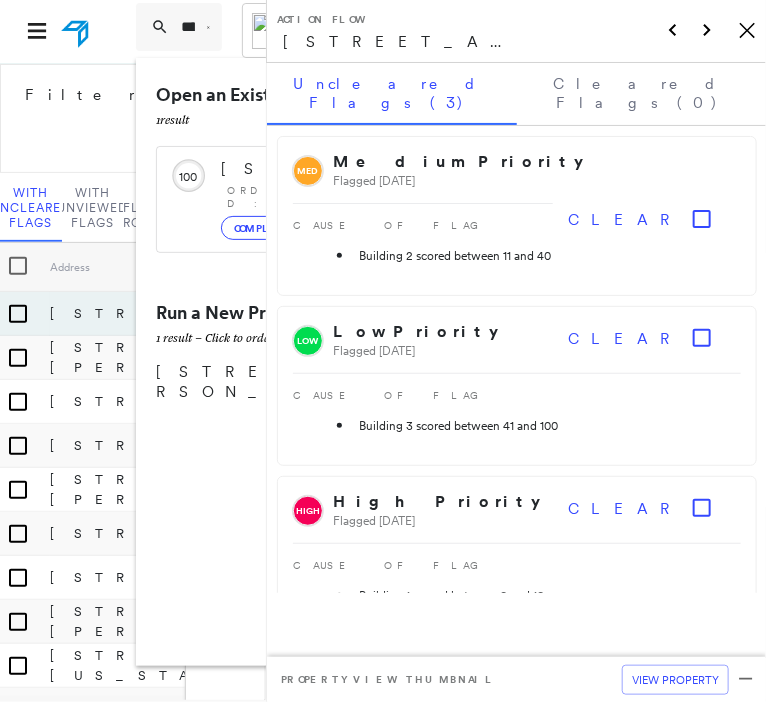 type on "**********" 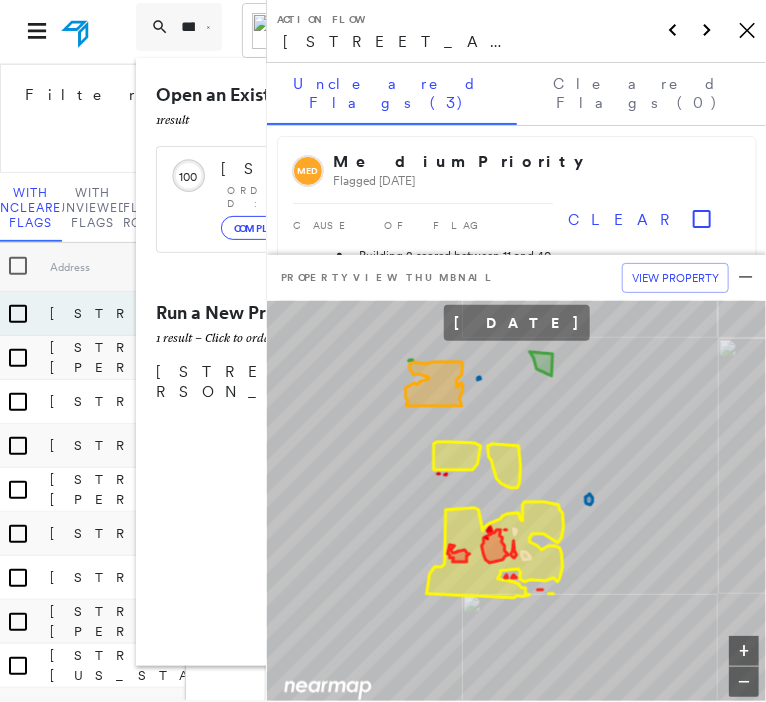 click on "Icon_Closemodal" 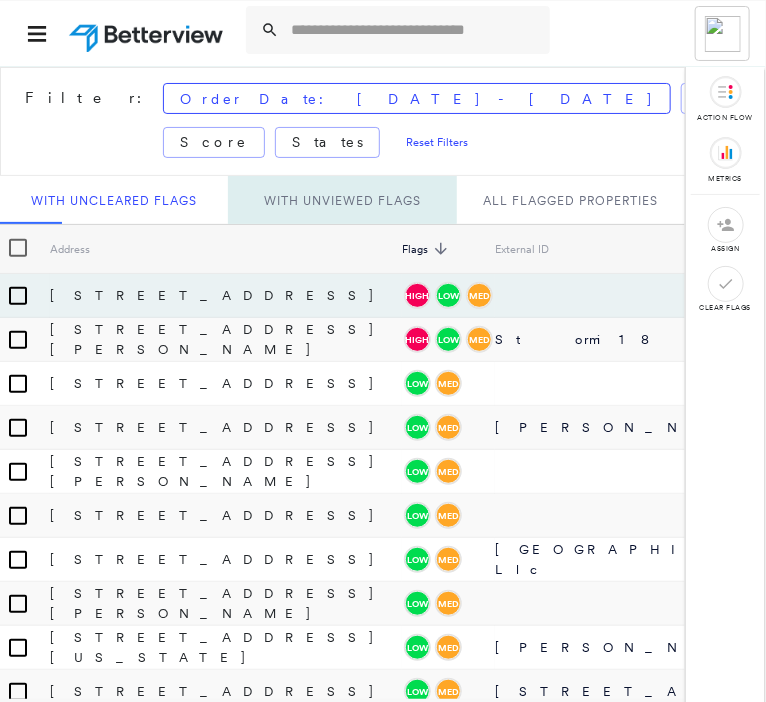 scroll, scrollTop: 4, scrollLeft: 0, axis: vertical 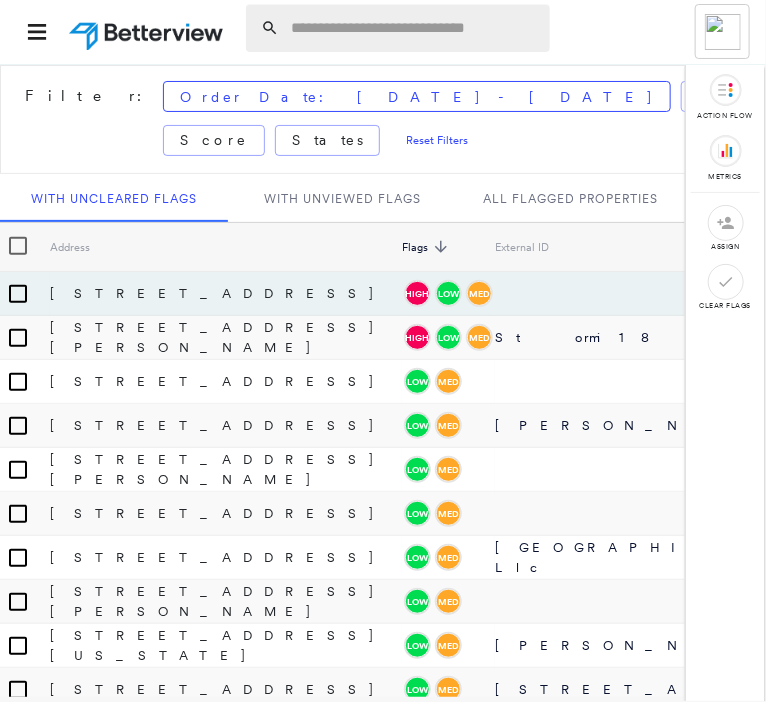click at bounding box center (414, 28) 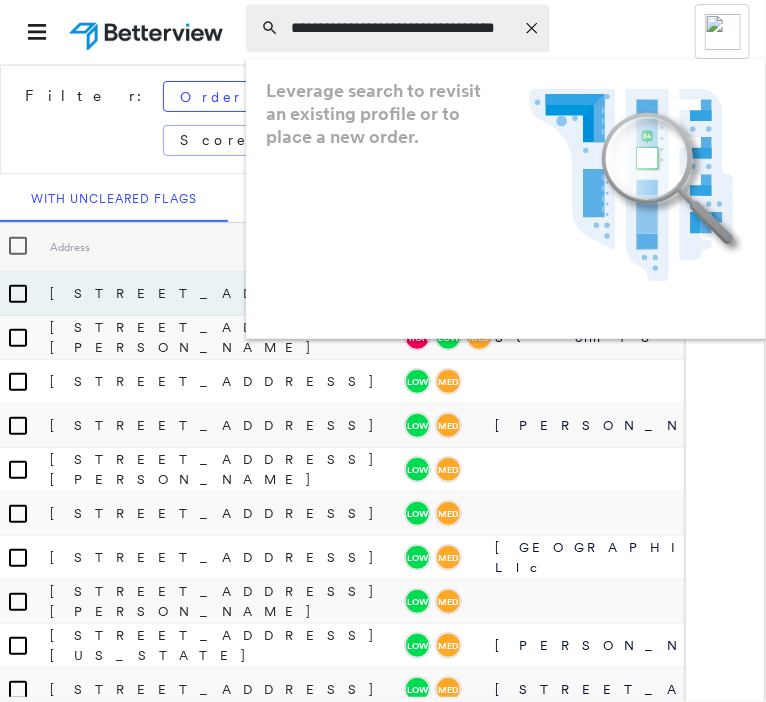 scroll, scrollTop: 0, scrollLeft: 12, axis: horizontal 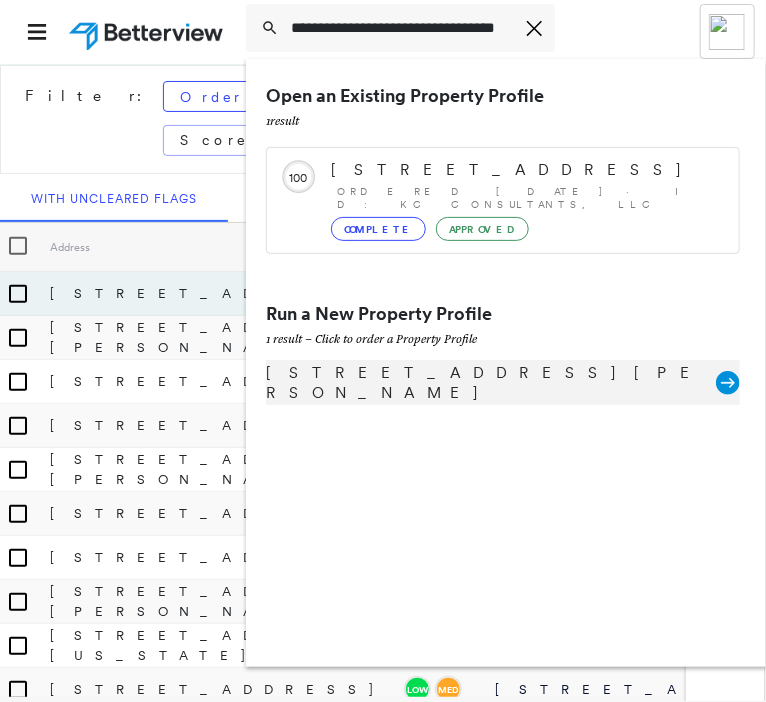 type on "**********" 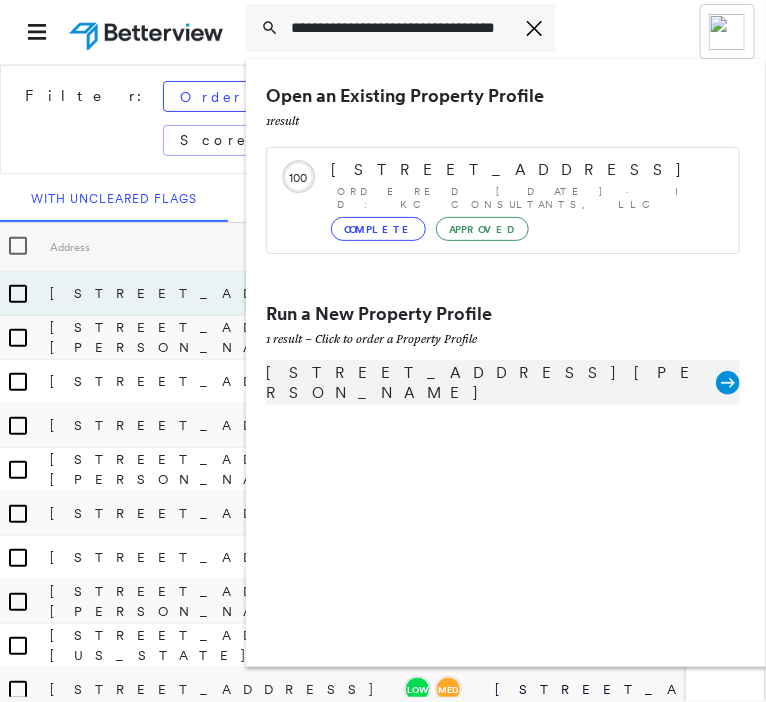 click on "[STREET_ADDRESS][PERSON_NAME]" at bounding box center (491, 383) 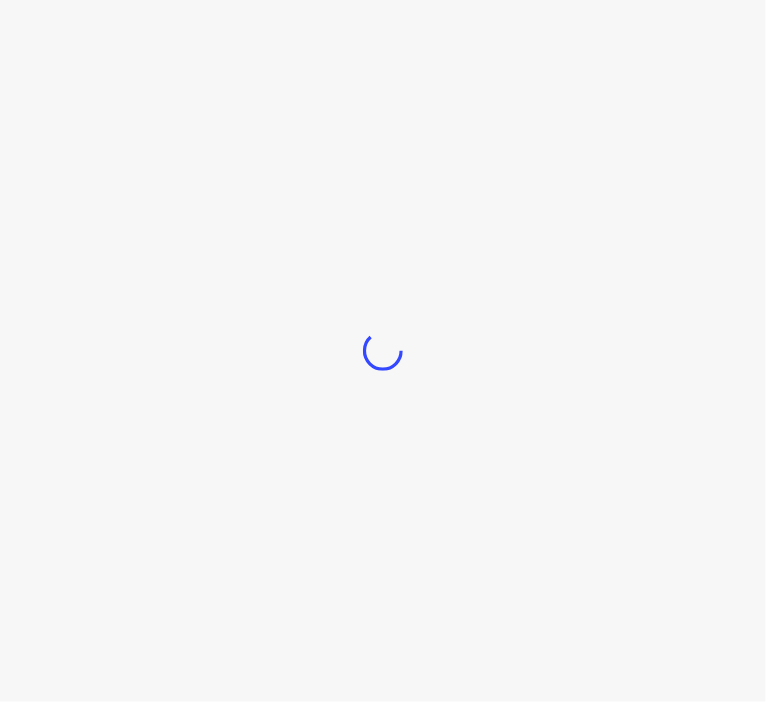 scroll, scrollTop: 0, scrollLeft: 0, axis: both 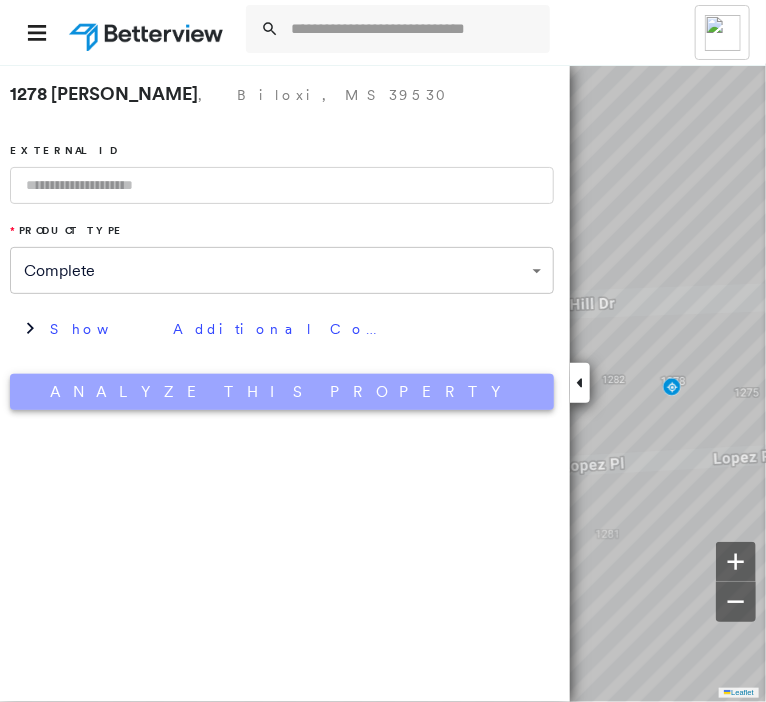 click on "Analyze This Property" at bounding box center [282, 392] 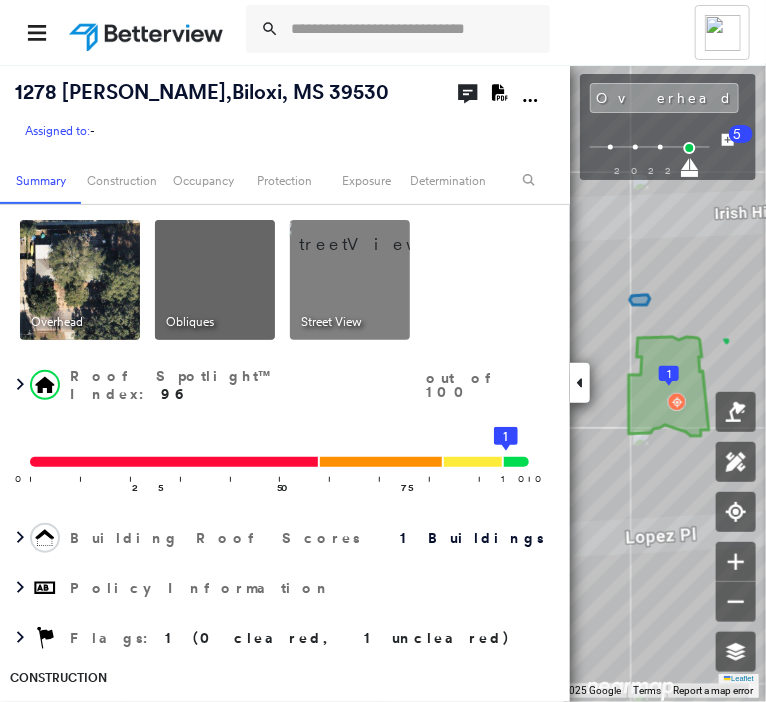 click at bounding box center (580, 383) 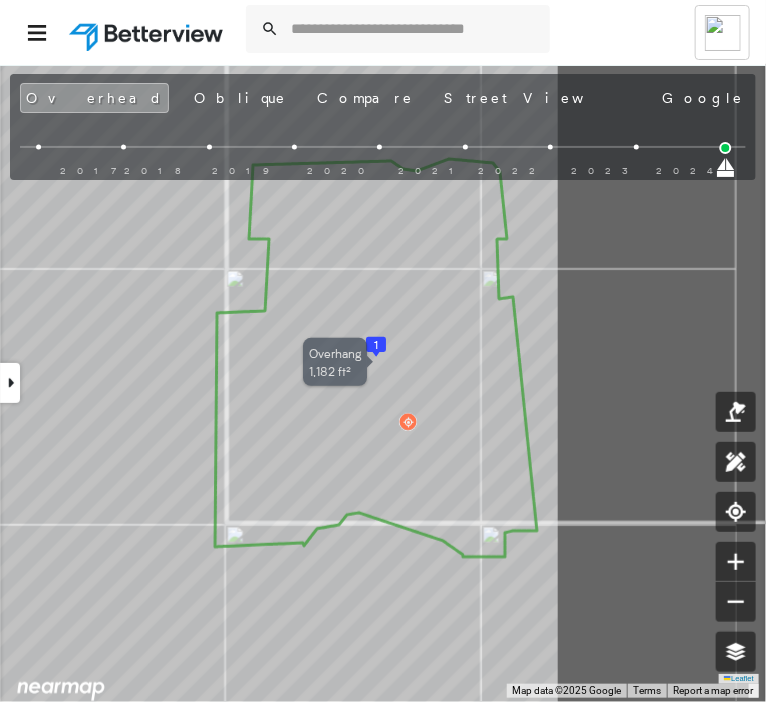 drag, startPoint x: 614, startPoint y: 463, endPoint x: 306, endPoint y: 448, distance: 308.36505 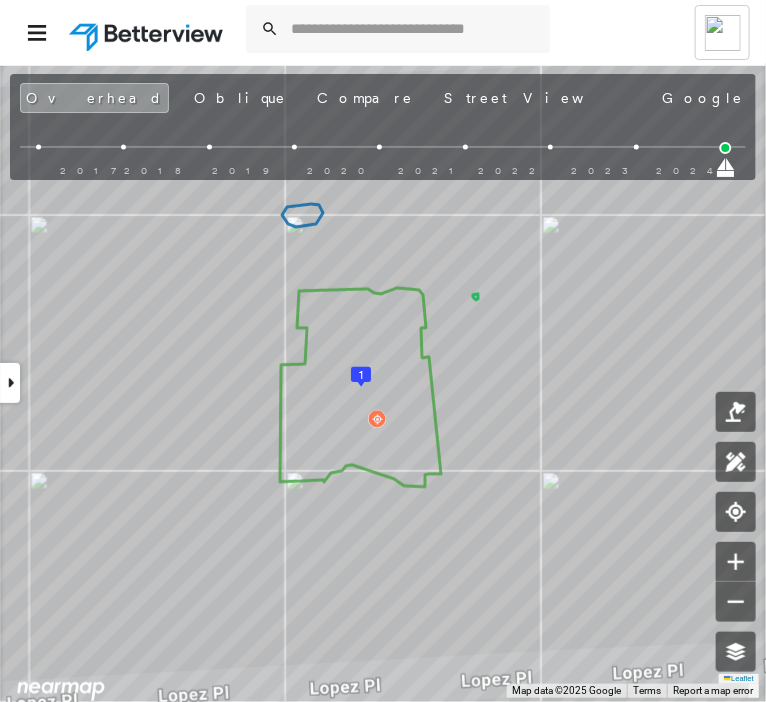 click on "Tower [PERSON_NAME] [PERSON_NAME] Orchid Insurance  -   Personal Lines [STREET_ADDRESS][PERSON_NAME] Assigned to:  - Assigned to:  - Assigned to:  - Open Comments Download PDF Report Summary Construction Occupancy Protection Exposure Determination Overhead Obliques Street View Roof Spotlight™ Index :  96 out of 100 0 100 25 50 75 1 Building Roof Scores 1 Buildings Policy Information Flags :  1 (0 cleared, 1 uncleared) Construction Roof Spotlights :  Overhang Property Features :  Car, Yard Debris Roof Size & Shape :  1 building  - [PERSON_NAME] | Asphalt Shingle Occupancy Place Detail Protection Exposure FEMA Risk Index Additional Perils Determination Flags :  1 (0 cleared, 1 uncleared) Uncleared Flags (1) Cleared Flags  (0) Low Low Priority Flagged [DATE] Clear Action Taken New Entry History Quote/New Business Terms & Conditions Added ACV Endorsement Added Cosmetic Endorsement Inspection/Loss Control Report Information Added to Inspection Survey Onsite Inspection Ordered Determined No Inspection Needed General" at bounding box center (383, 351) 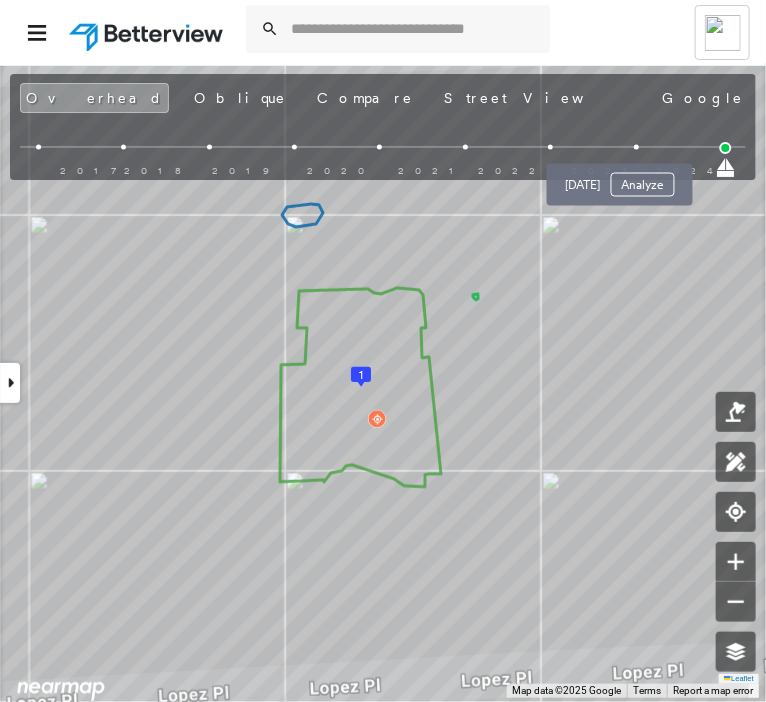 click at bounding box center [636, 147] 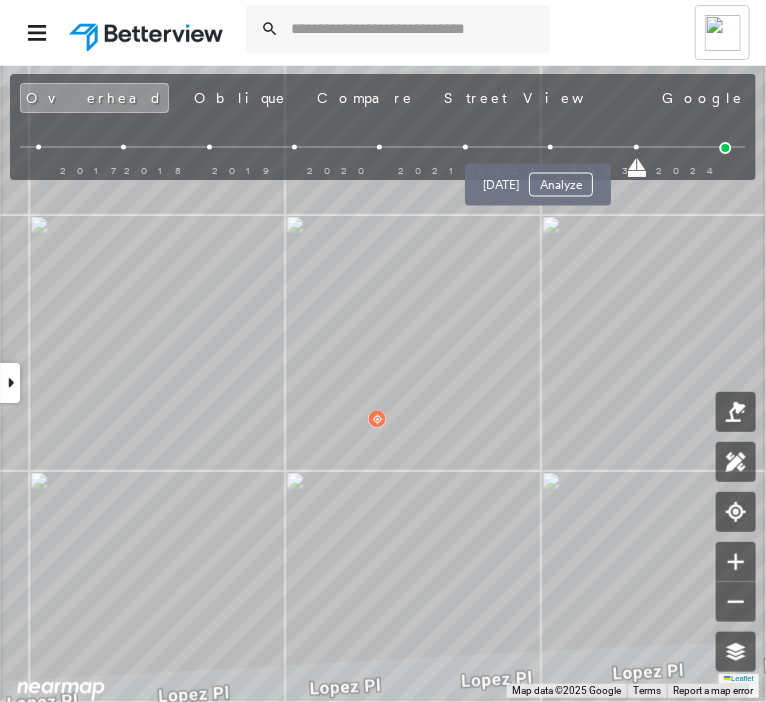 click at bounding box center (551, 147) 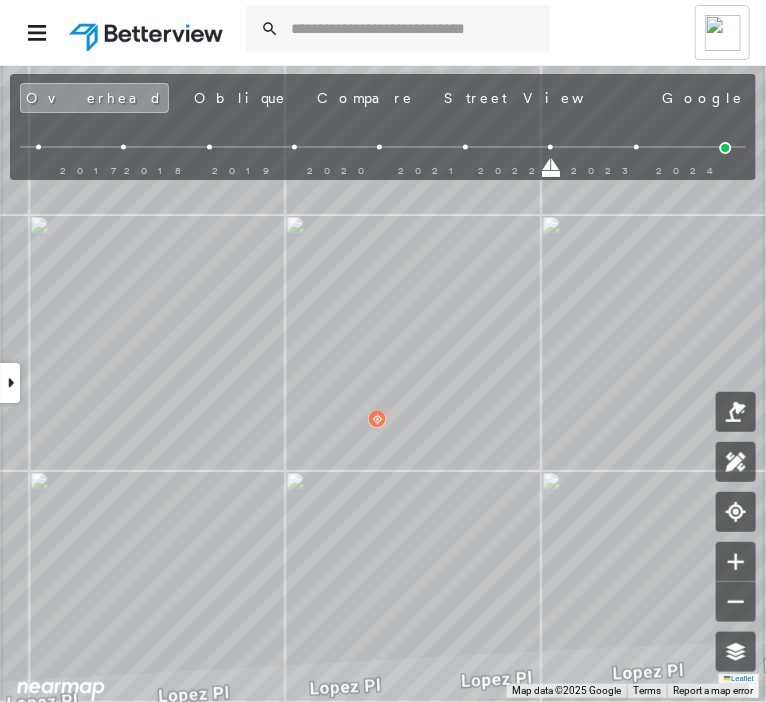 click on "2017 2018 2019 2020 2021 2022 2023 2024" at bounding box center (378, 163) 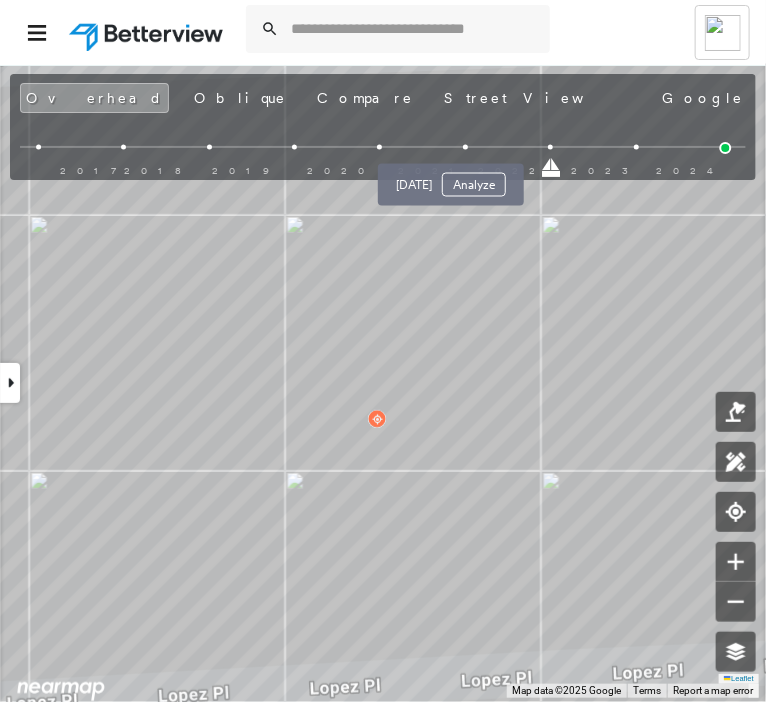 click on "[DATE] Analyze" at bounding box center [451, 179] 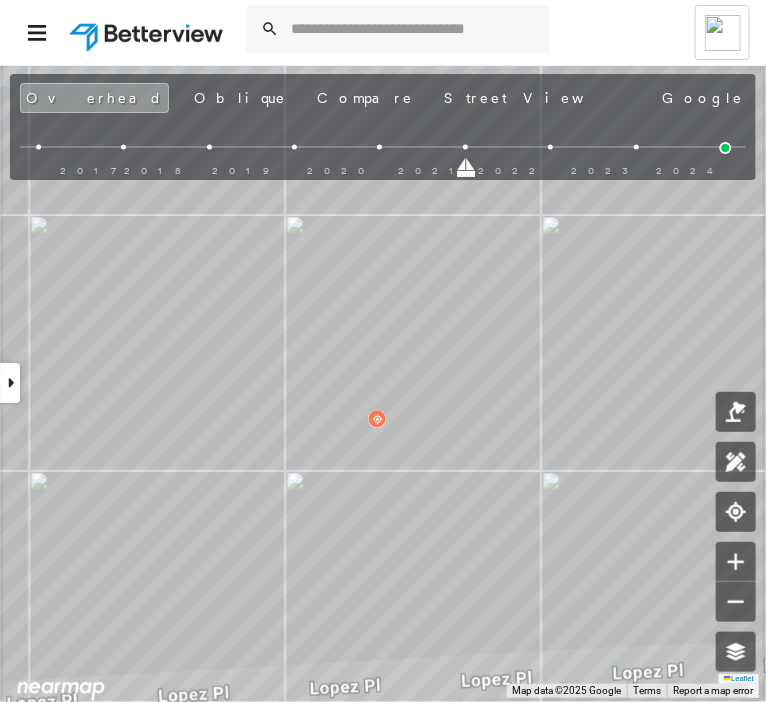 click at bounding box center (380, 147) 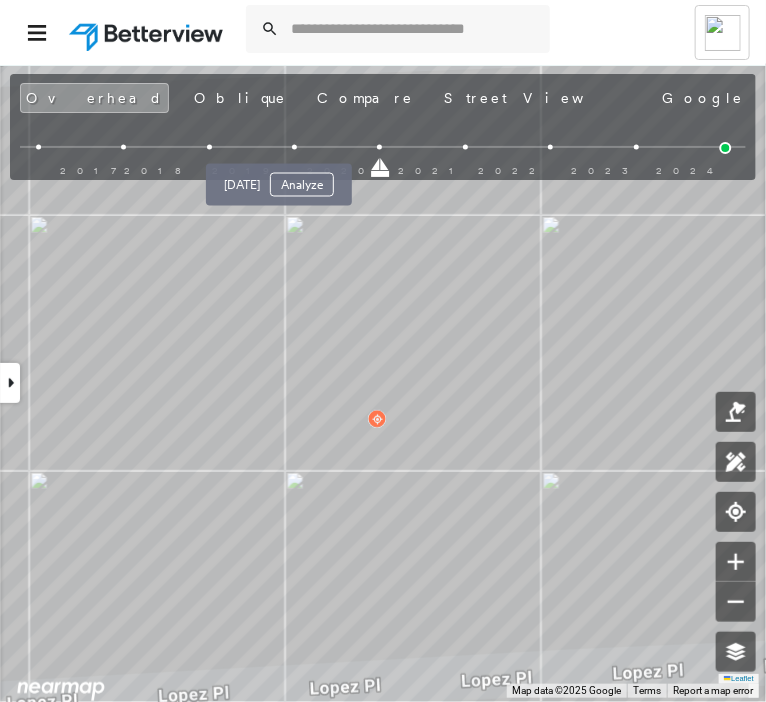 click at bounding box center [294, 147] 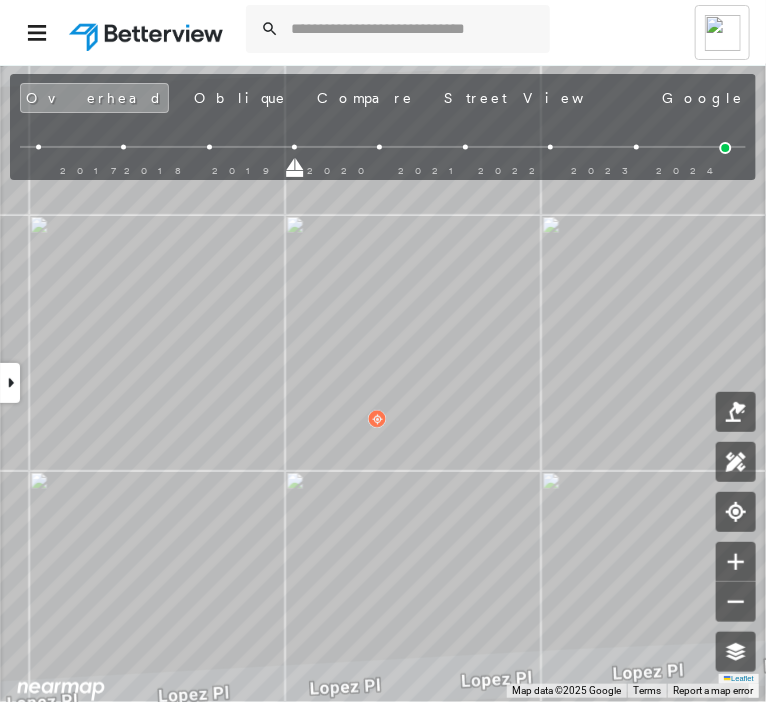 click at bounding box center [209, 147] 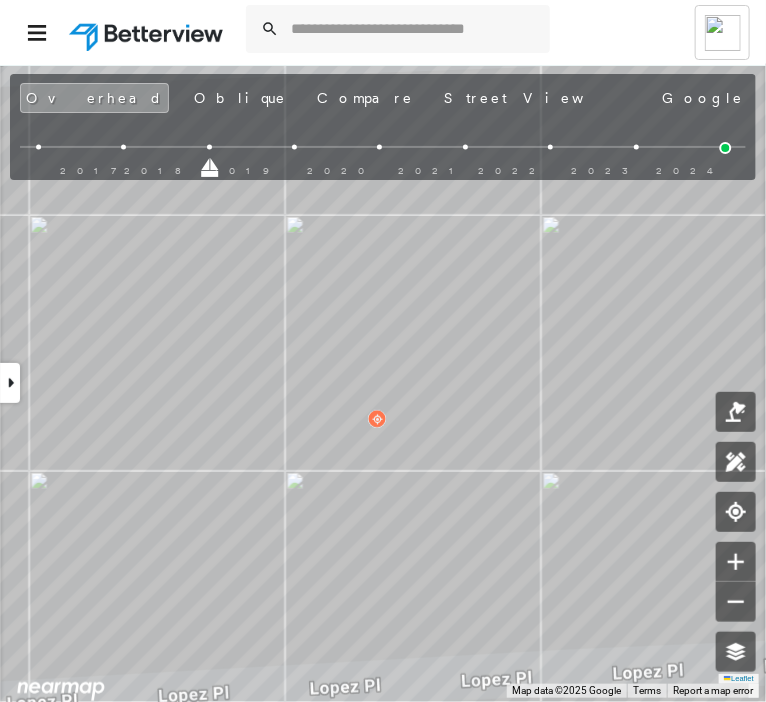 click at bounding box center (123, 147) 